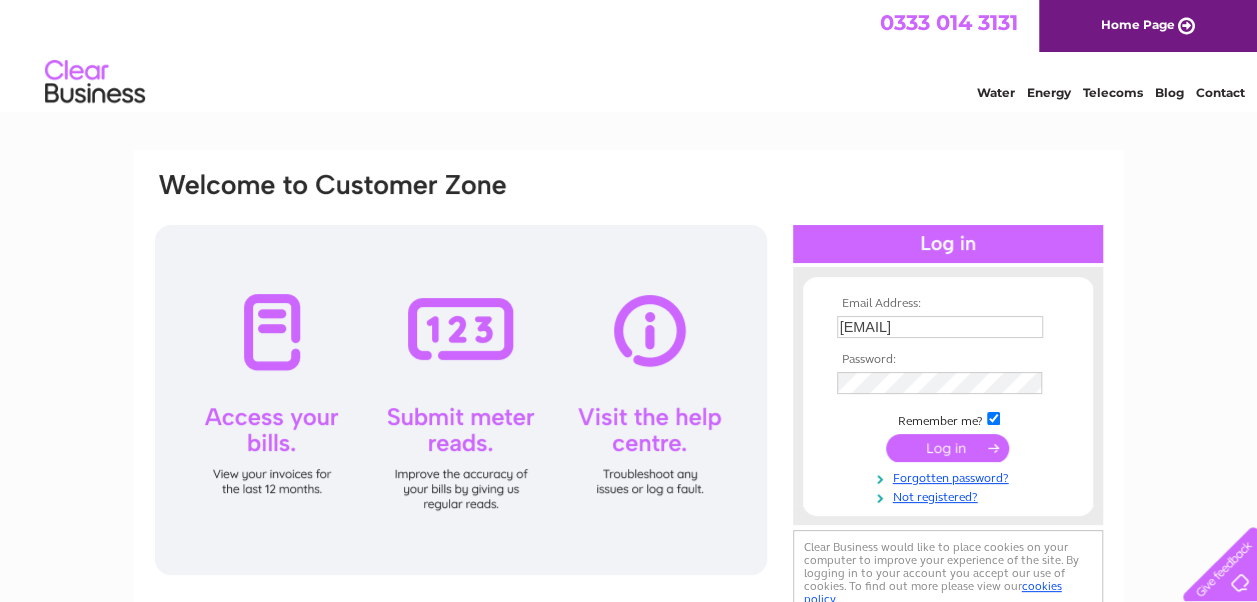 scroll, scrollTop: 0, scrollLeft: 0, axis: both 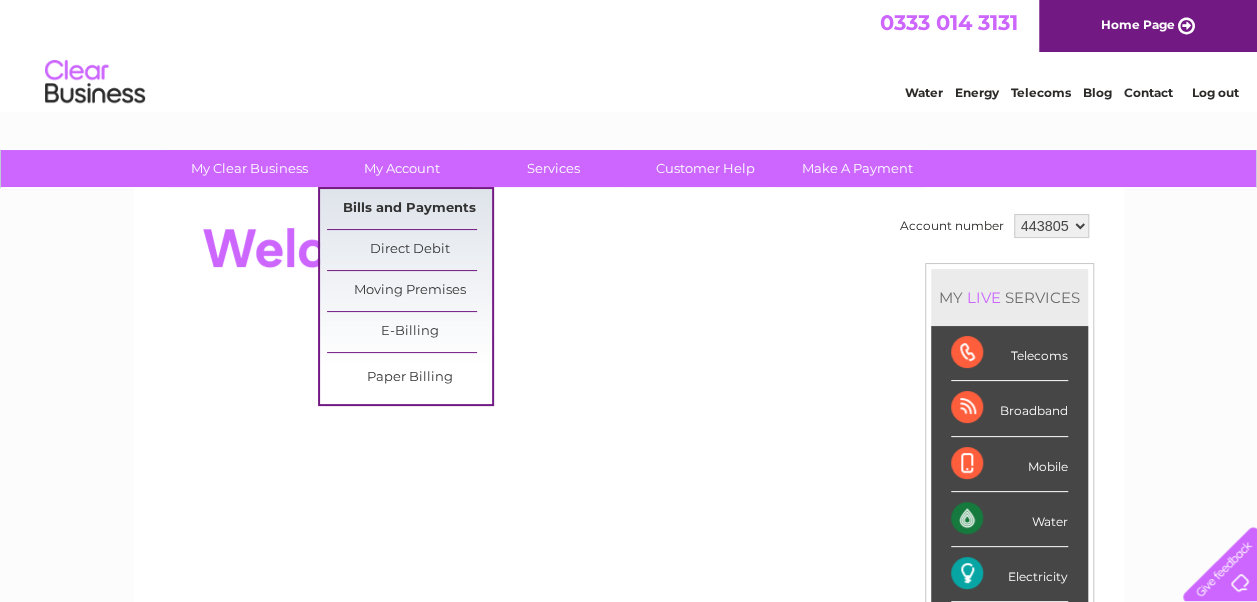 click on "Bills and Payments" at bounding box center (409, 209) 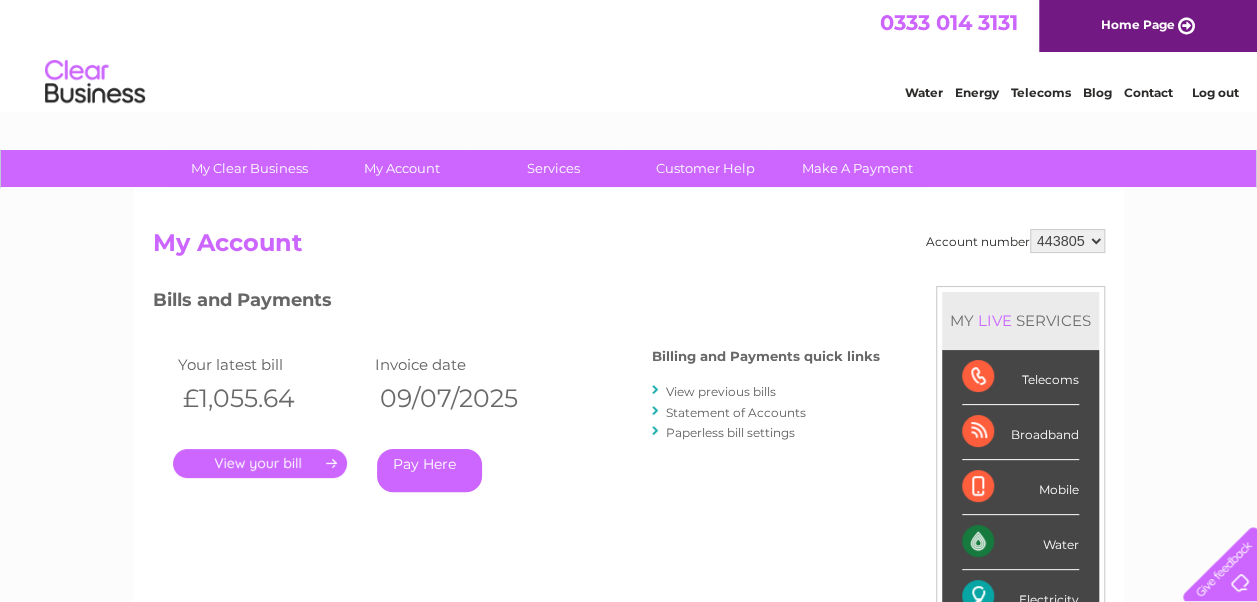 scroll, scrollTop: 100, scrollLeft: 0, axis: vertical 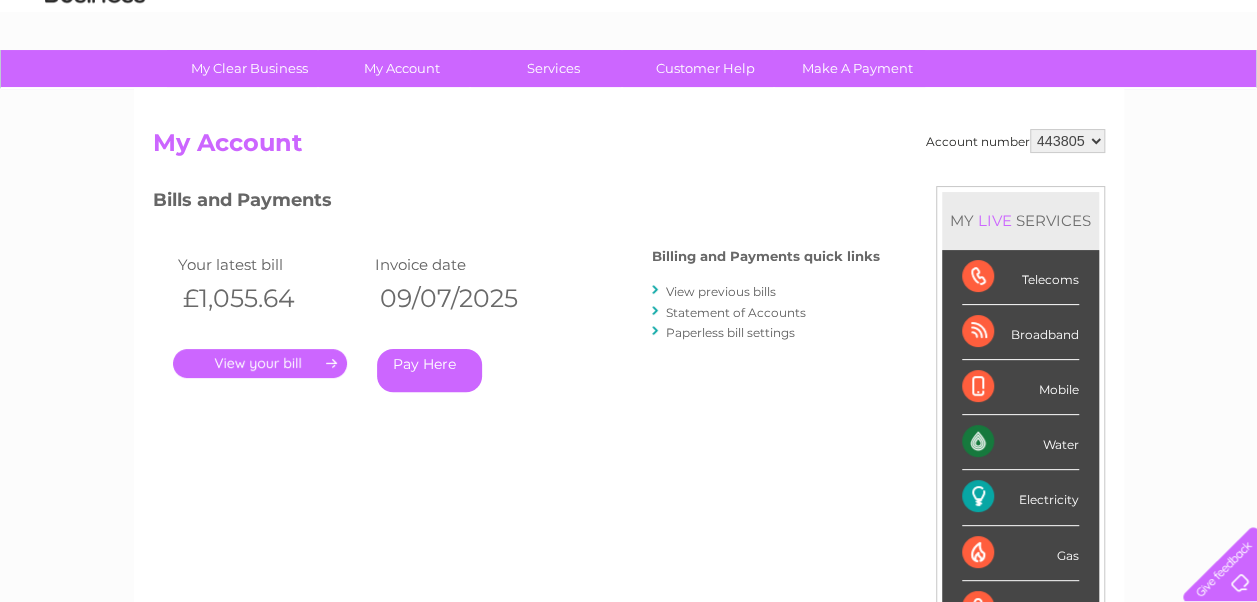 click on "View previous bills" at bounding box center (721, 291) 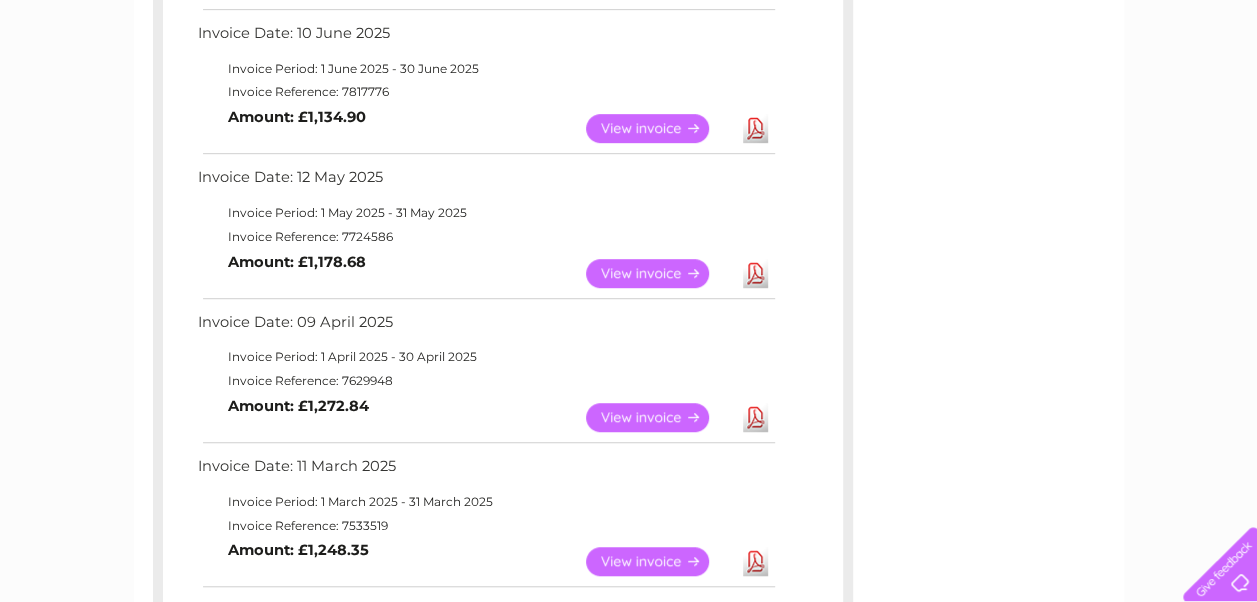 scroll, scrollTop: 600, scrollLeft: 0, axis: vertical 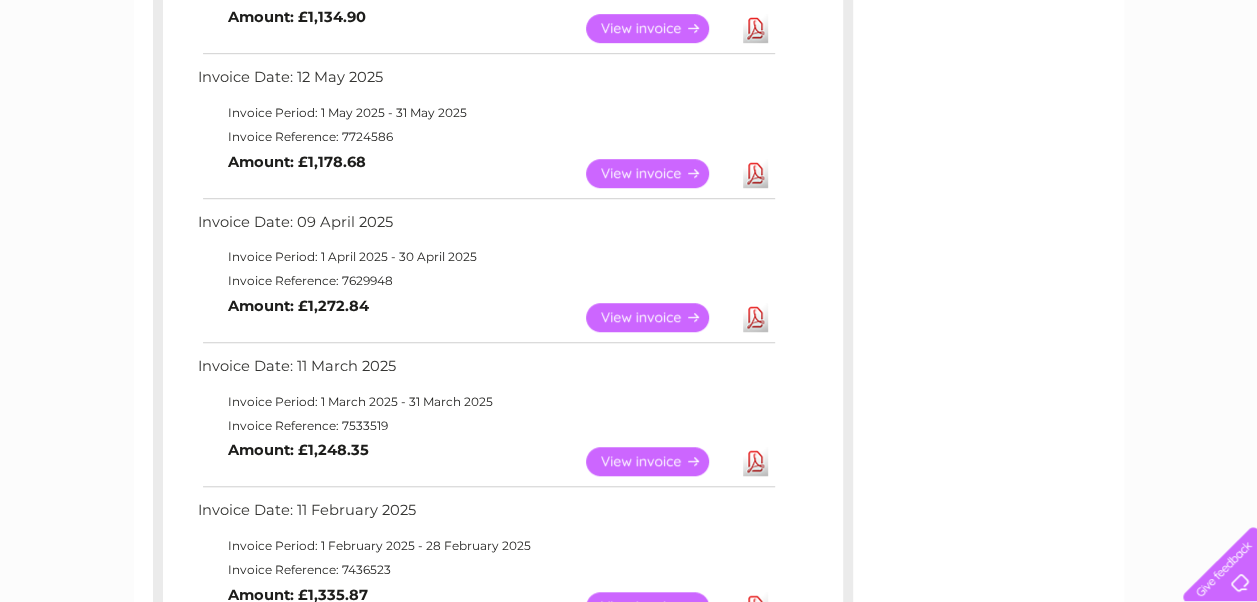 click on "View" at bounding box center (659, 317) 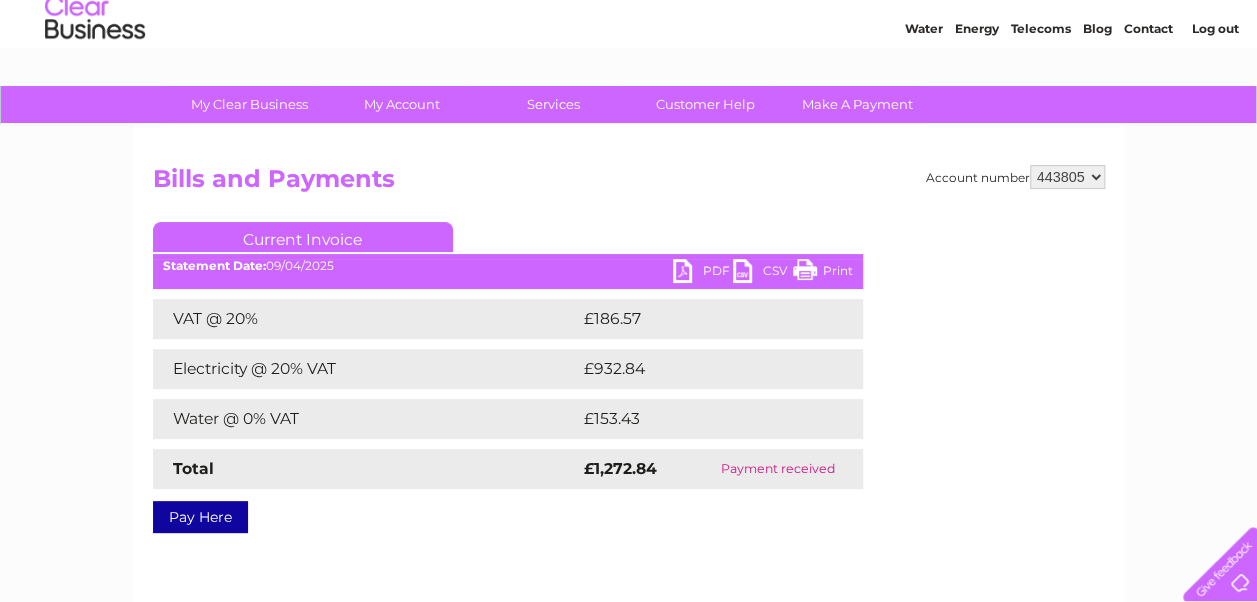scroll, scrollTop: 200, scrollLeft: 0, axis: vertical 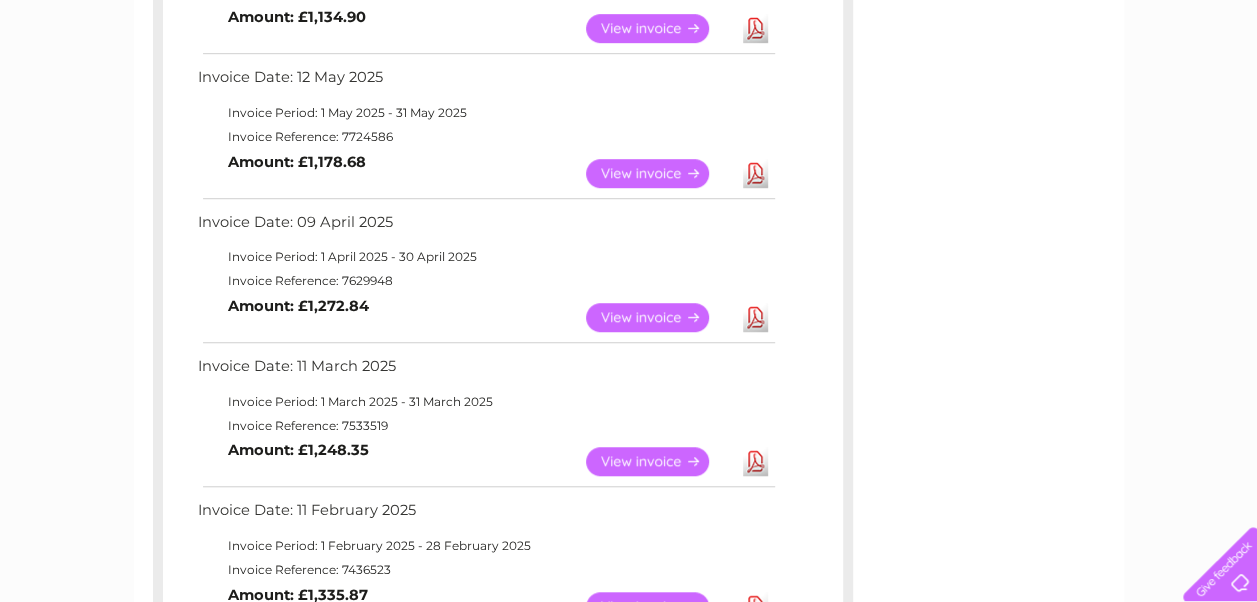 click on "View" at bounding box center (659, 173) 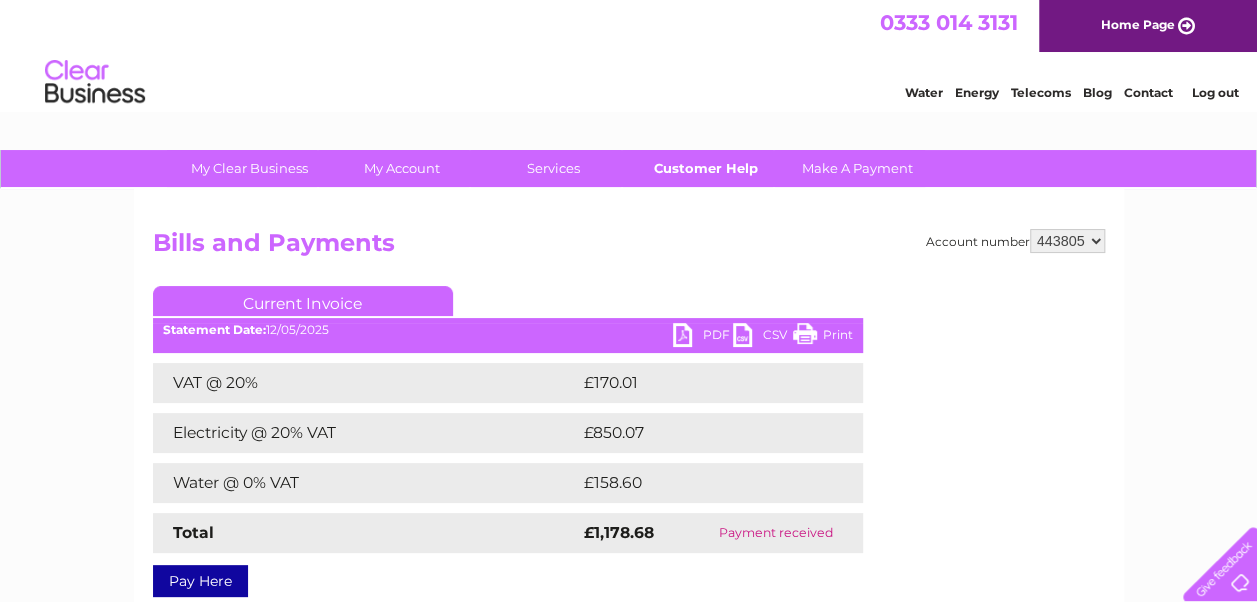scroll, scrollTop: 100, scrollLeft: 0, axis: vertical 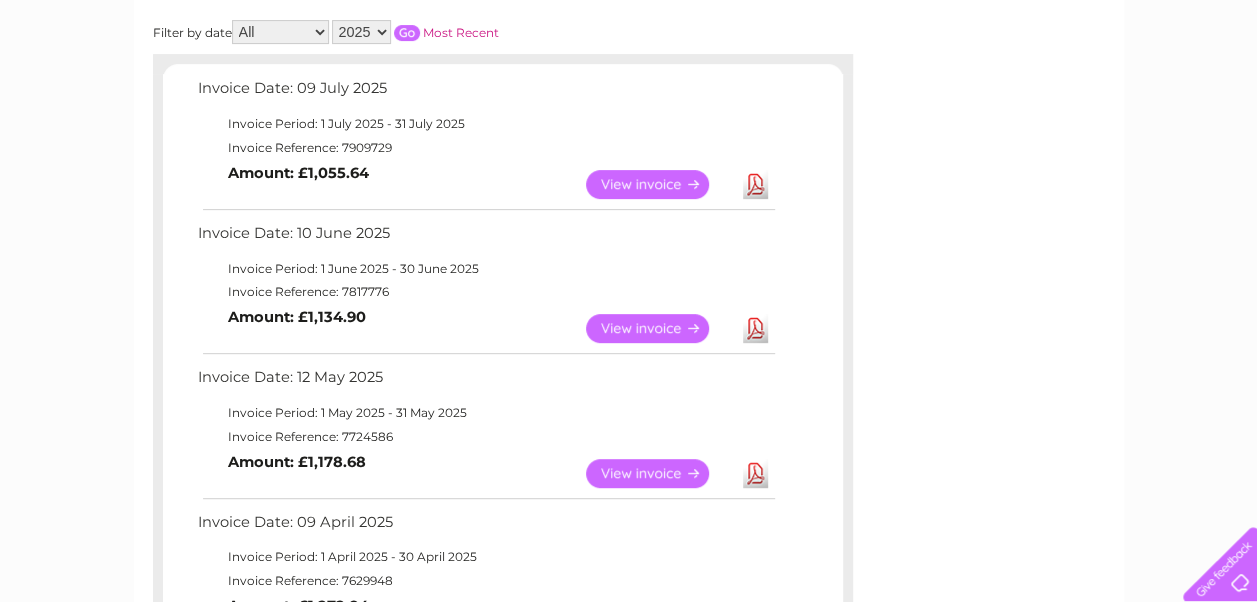 click on "View" at bounding box center [659, 328] 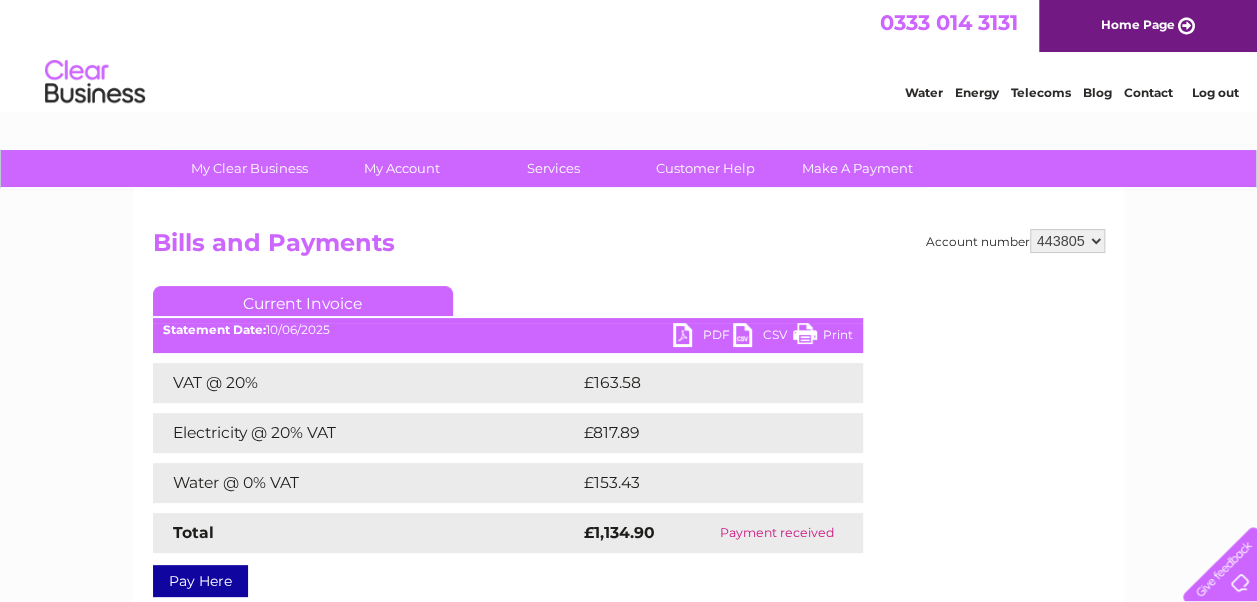 scroll, scrollTop: 0, scrollLeft: 0, axis: both 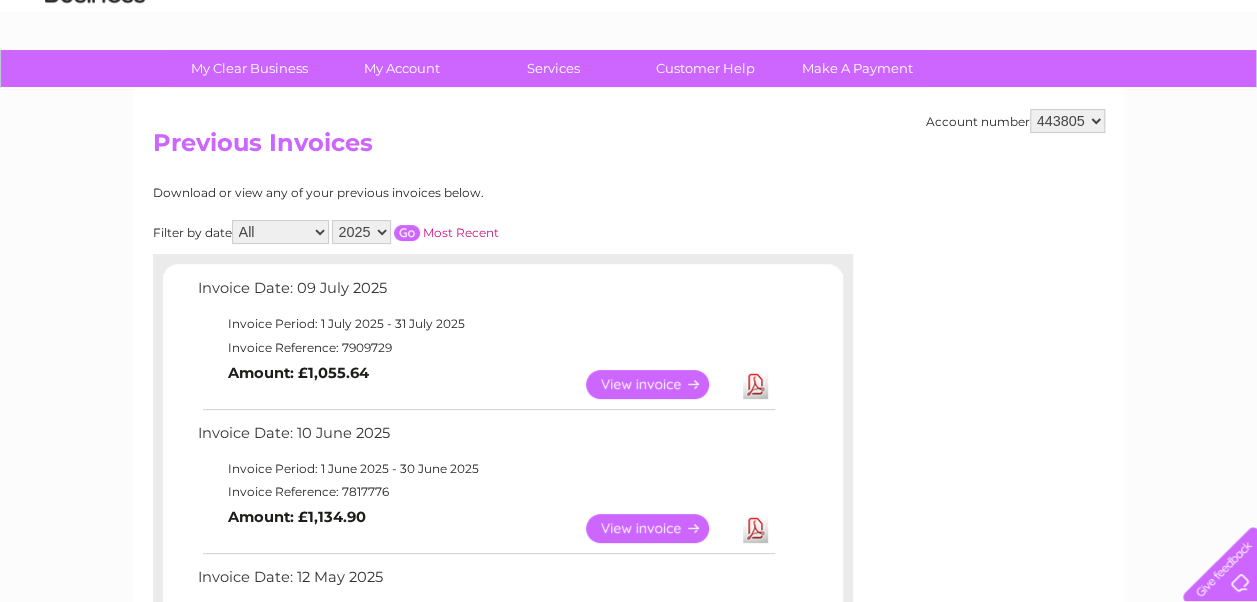 click on "View" at bounding box center (659, 384) 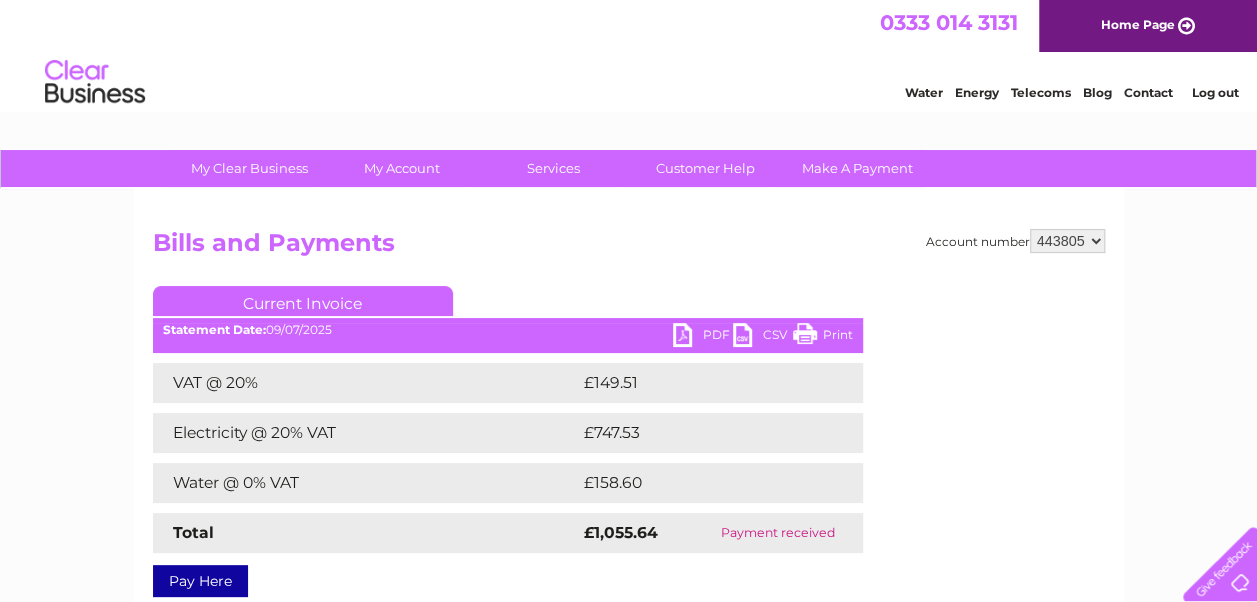 scroll, scrollTop: 0, scrollLeft: 0, axis: both 